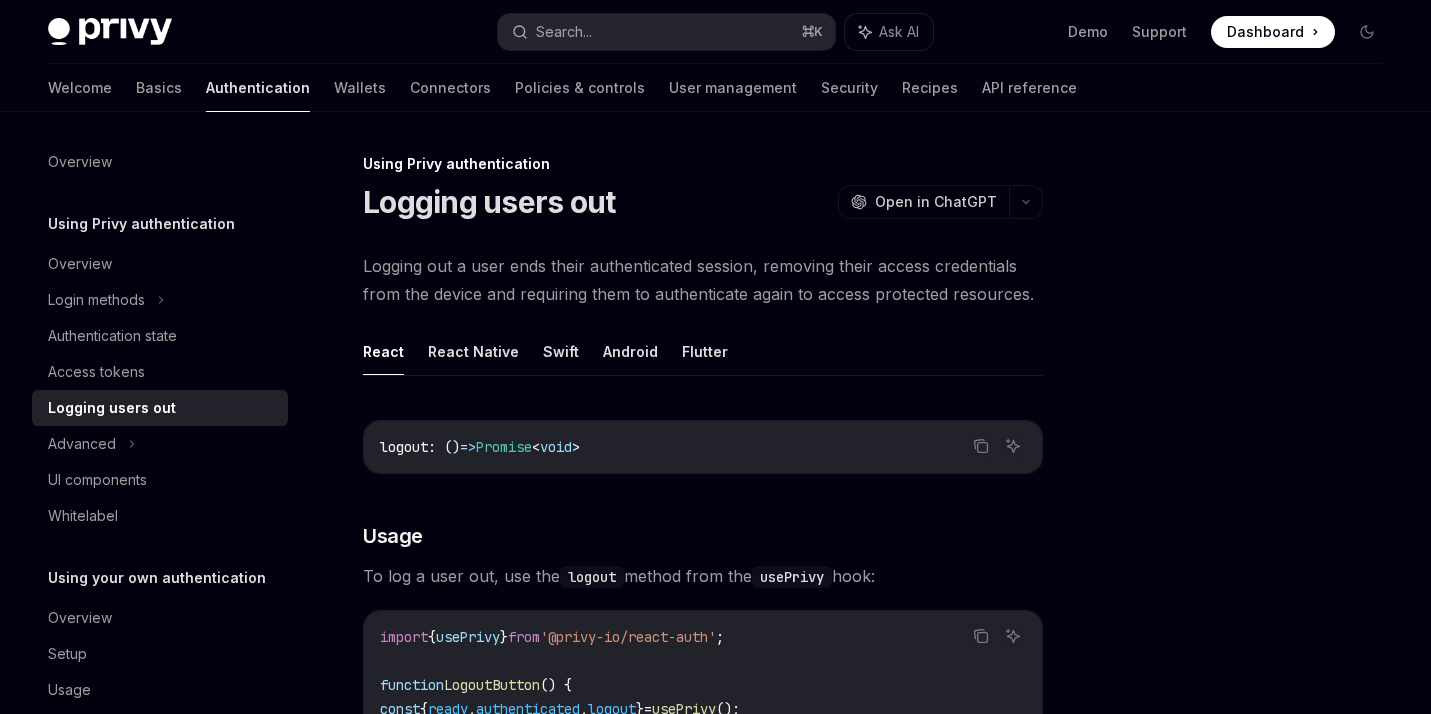 scroll, scrollTop: 0, scrollLeft: 0, axis: both 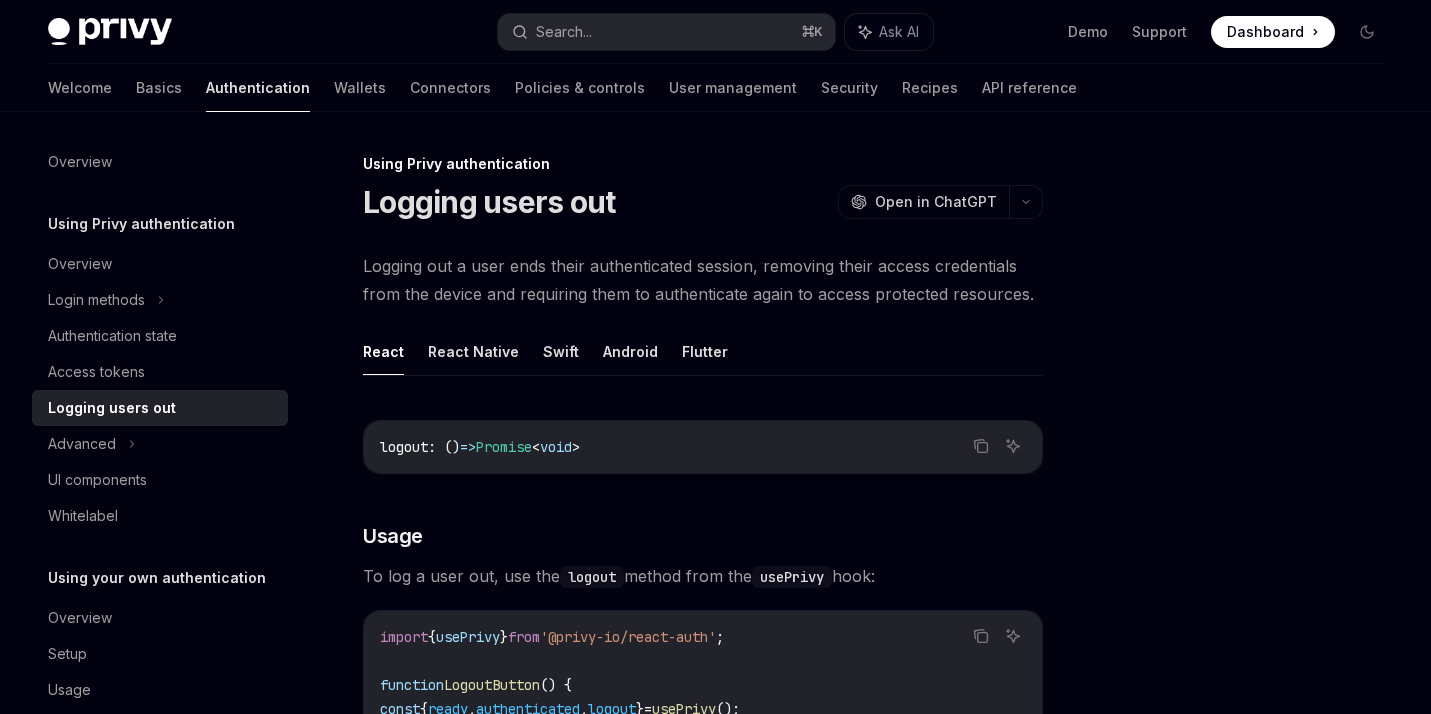 click on "Using Privy authentication" at bounding box center (141, 224) 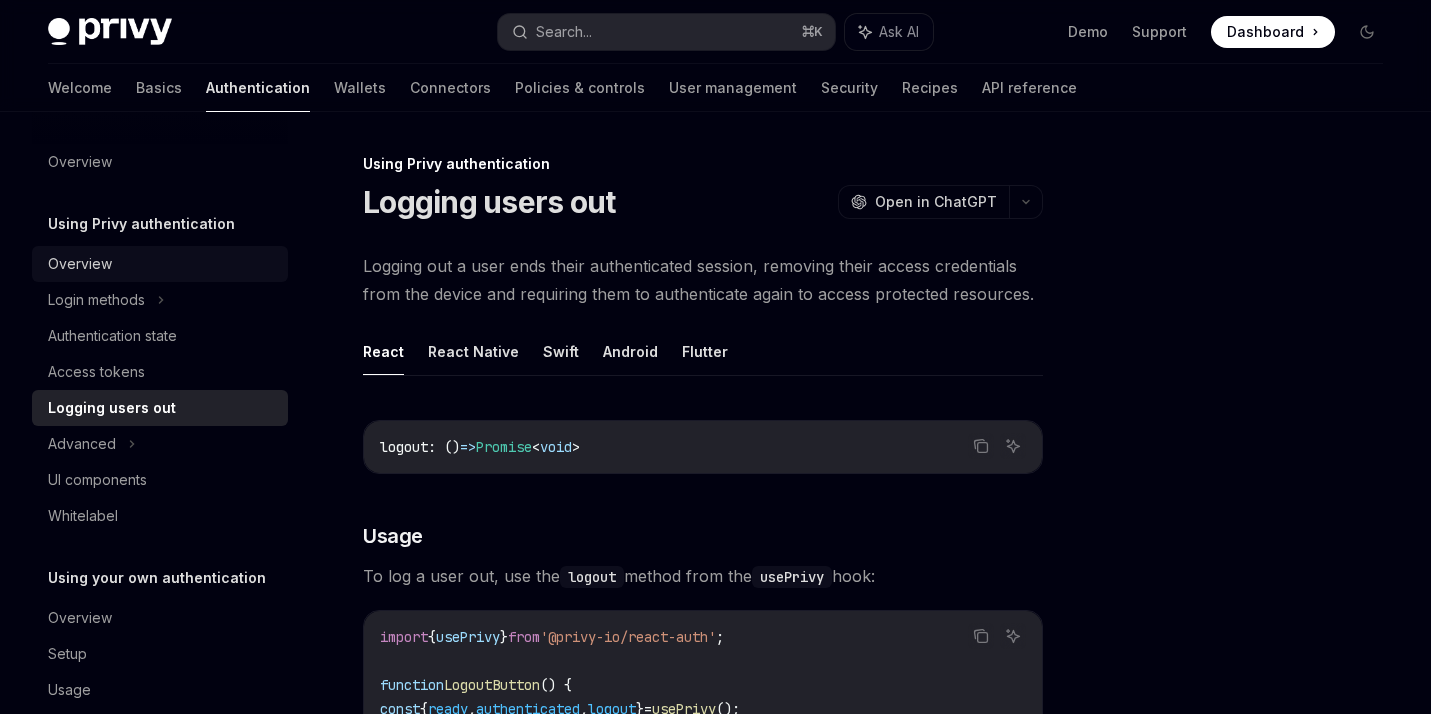 click on "Overview" at bounding box center [80, 264] 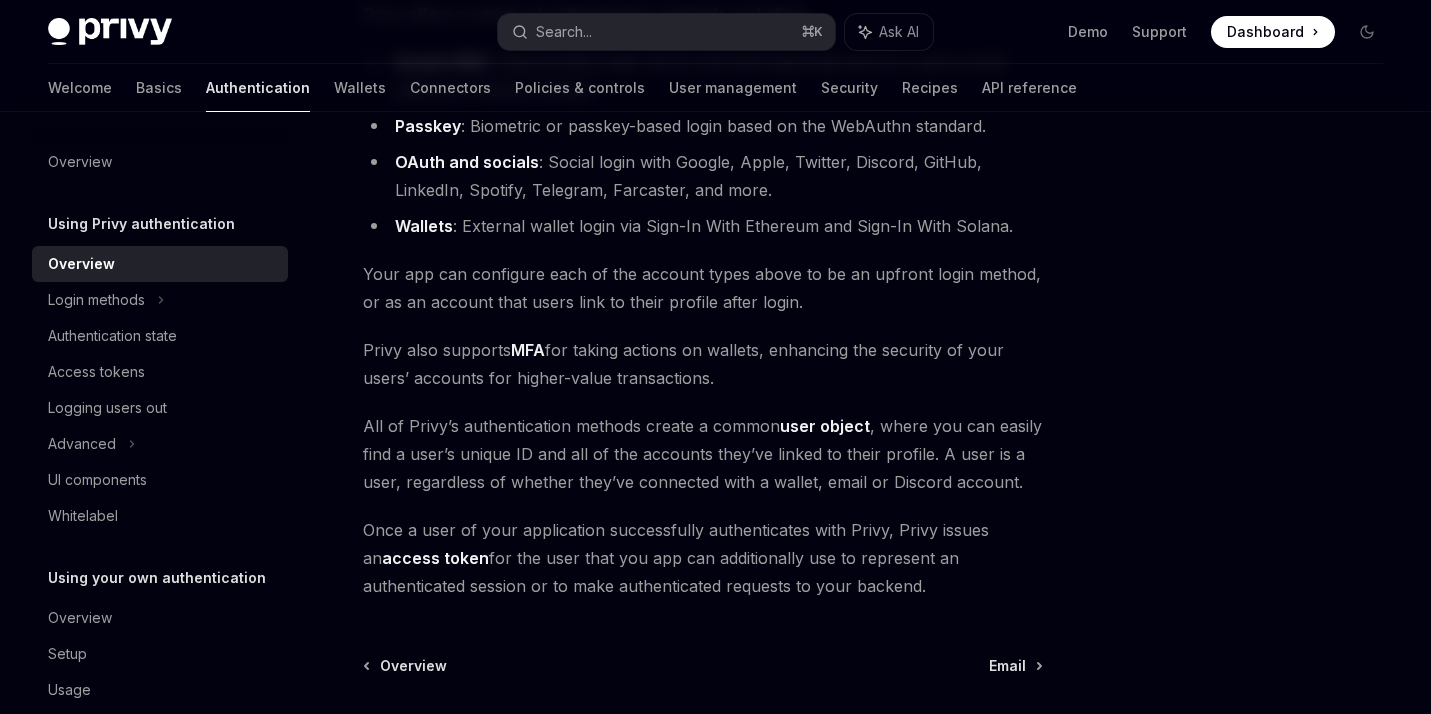 scroll, scrollTop: 304, scrollLeft: 0, axis: vertical 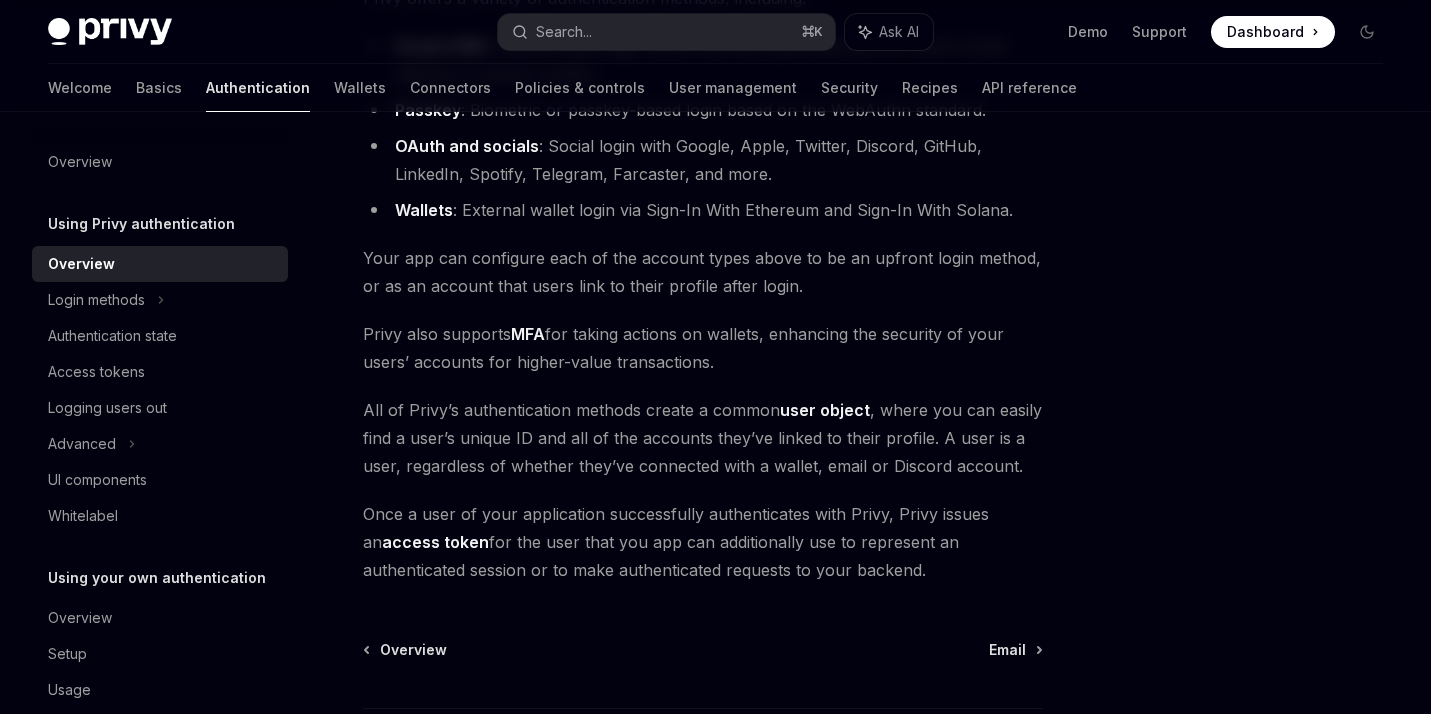 click on "Privy also supports  MFA  for taking actions on wallets, enhancing the security of your users’ accounts for higher-value transactions." at bounding box center (703, 348) 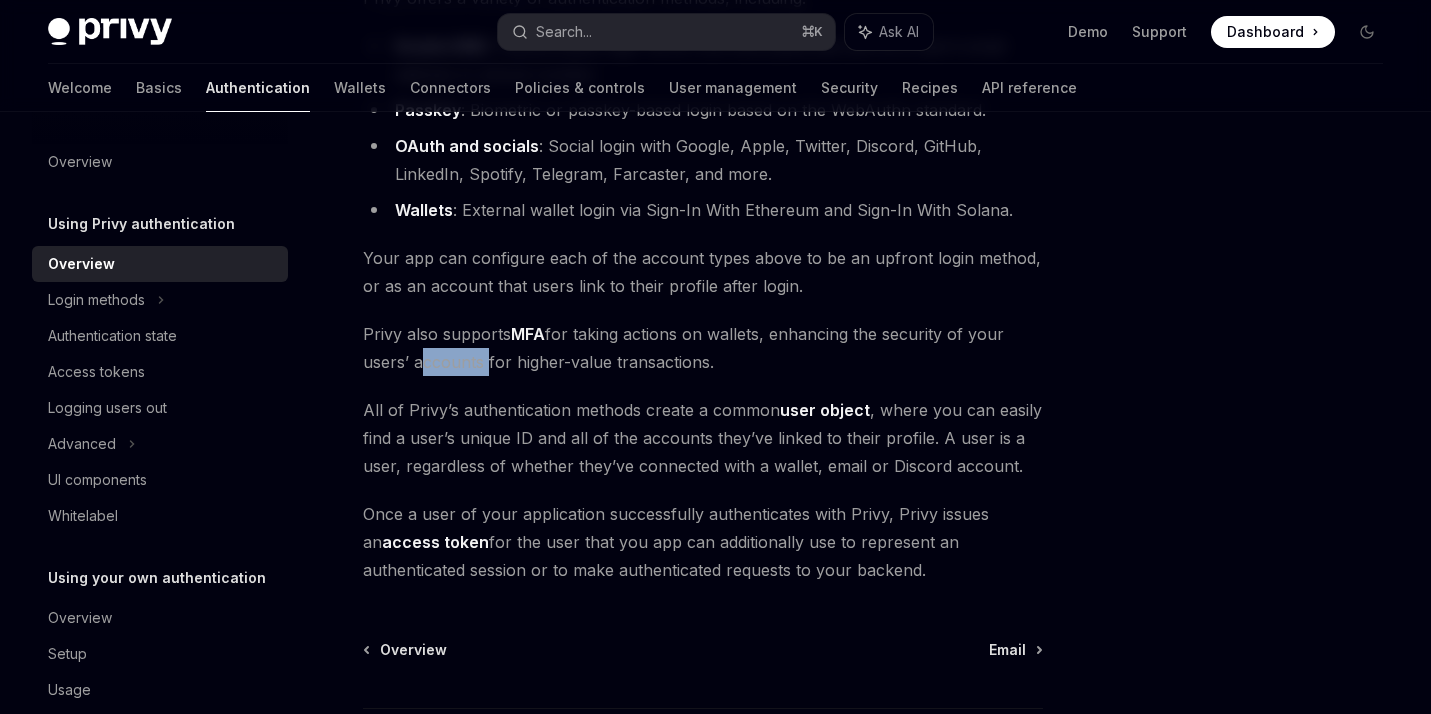 click on "Privy also supports  MFA  for taking actions on wallets, enhancing the security of your users’ accounts for higher-value transactions." at bounding box center (703, 348) 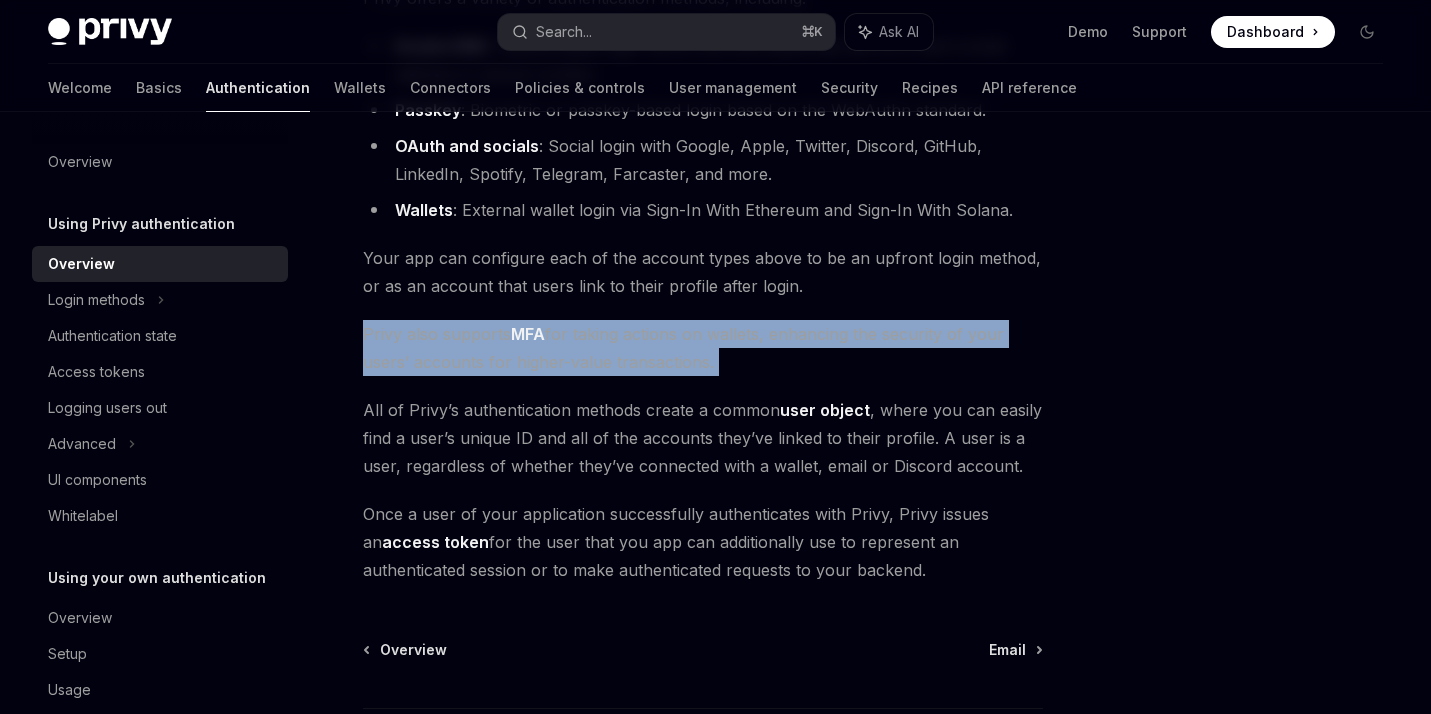 click on "Your app can configure each of the account types above to be an upfront login method, or as an account that users link to their profile after login." at bounding box center (703, 272) 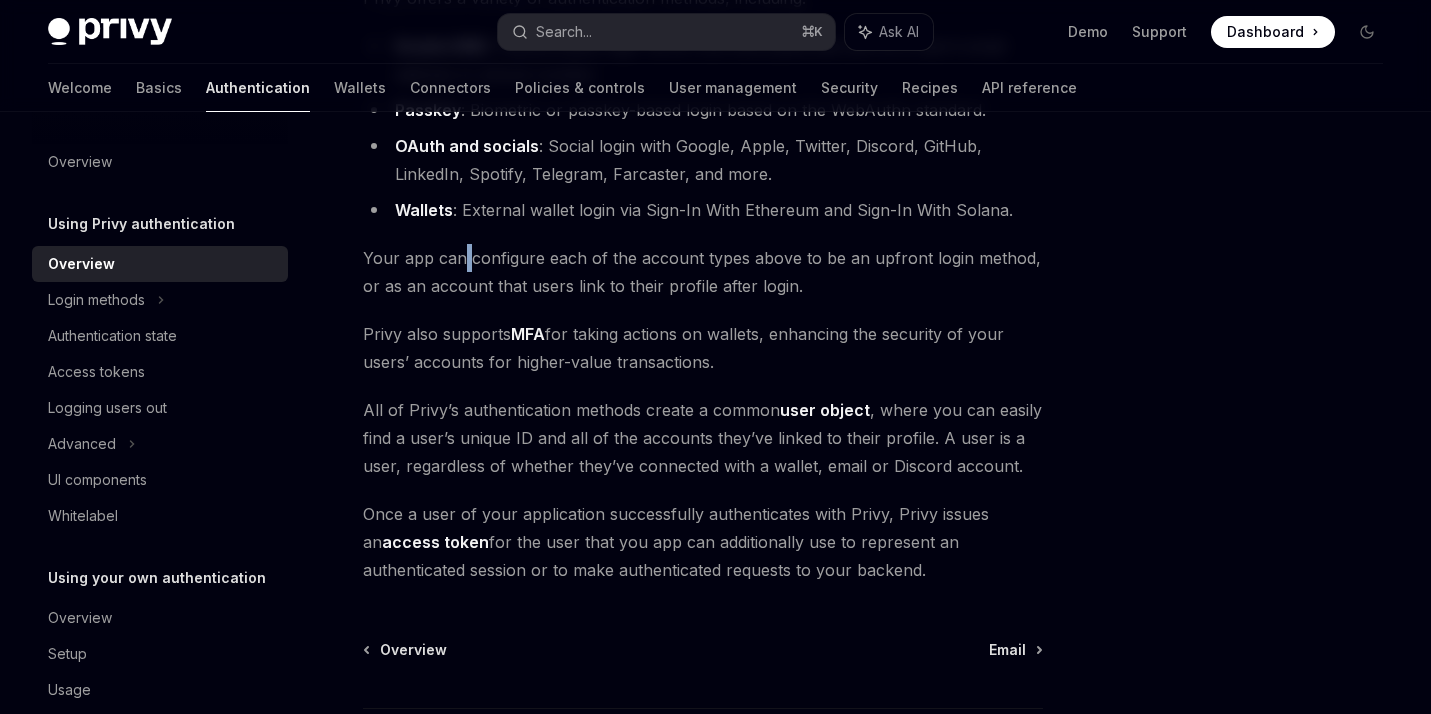 click on "Your app can configure each of the account types above to be an upfront login method, or as an account that users link to their profile after login." at bounding box center [703, 272] 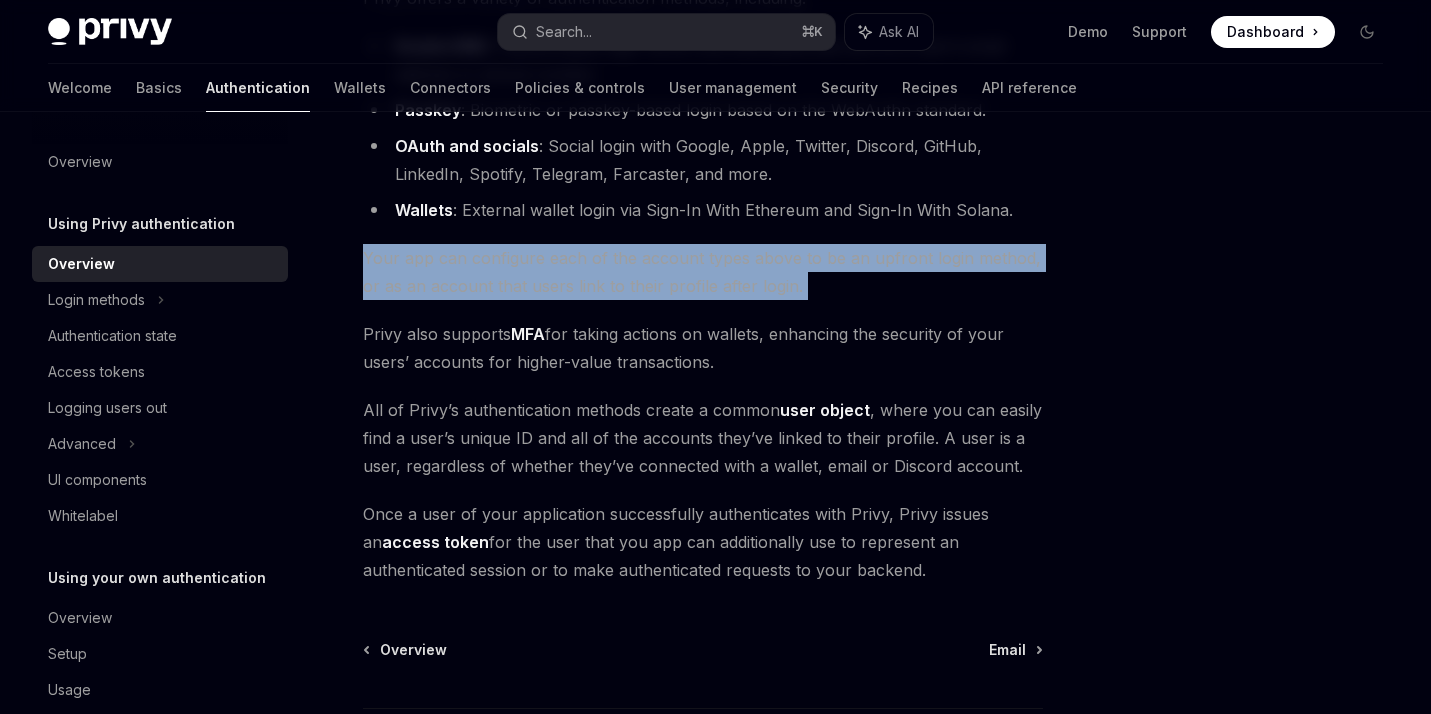 click on "Privy offers a variety of authentication methods, including:
Email  or  SMS : Passwordless login via an one-time passcode sent to a user’s email address or phone number.
Passkey : Biometric or passkey-based login based on the WebAuthn standard.
OAuth and socials : Social login with Google, Apple, Twitter, Discord, GitHub, LinkedIn, Spotify, Telegram, Farcaster, and more.
Wallets : External wallet login via Sign-In With Ethereum and Sign-In With Solana.
Your app can configure each of the account types above to be an upfront login method, or as an account that users link to their profile after login.
Privy also supports  MFA  for taking actions on wallets, enhancing the security of your users’ accounts for higher-value transactions.
All of Privy’s authentication methods create a common  user object
Once a user of your application successfully authenticates with Privy, Privy issues an  access token" at bounding box center (703, 284) 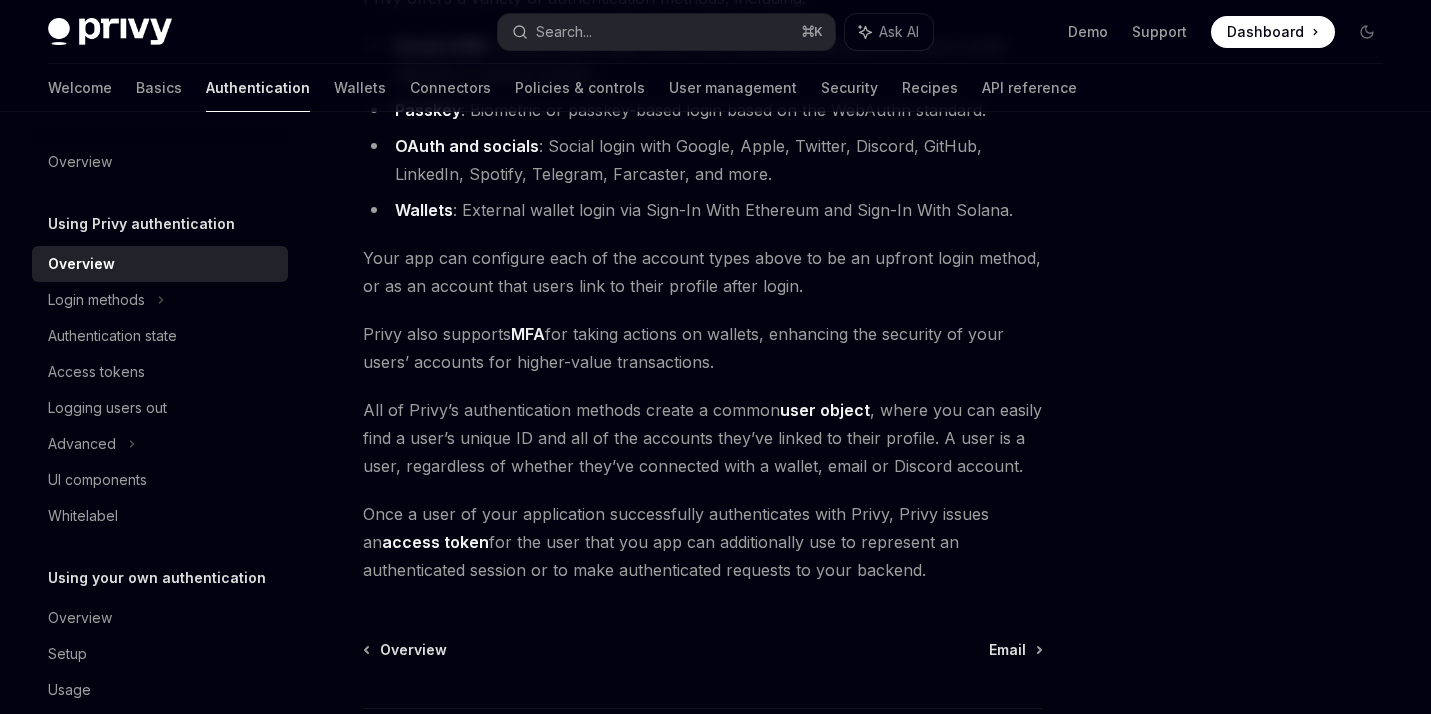 click on "Privy offers a variety of authentication methods, including:
Email  or  SMS : Passwordless login via an one-time passcode sent to a user’s email address or phone number.
Passkey : Biometric or passkey-based login based on the WebAuthn standard.
OAuth and socials : Social login with Google, Apple, Twitter, Discord, GitHub, LinkedIn, Spotify, Telegram, Farcaster, and more.
Wallets : External wallet login via Sign-In With Ethereum and Sign-In With Solana.
Your app can configure each of the account types above to be an upfront login method, or as an account that users link to their profile after login.
Privy also supports  MFA  for taking actions on wallets, enhancing the security of your users’ accounts for higher-value transactions.
All of Privy’s authentication methods create a common  user object
Once a user of your application successfully authenticates with Privy, Privy issues an  access token" at bounding box center [703, 284] 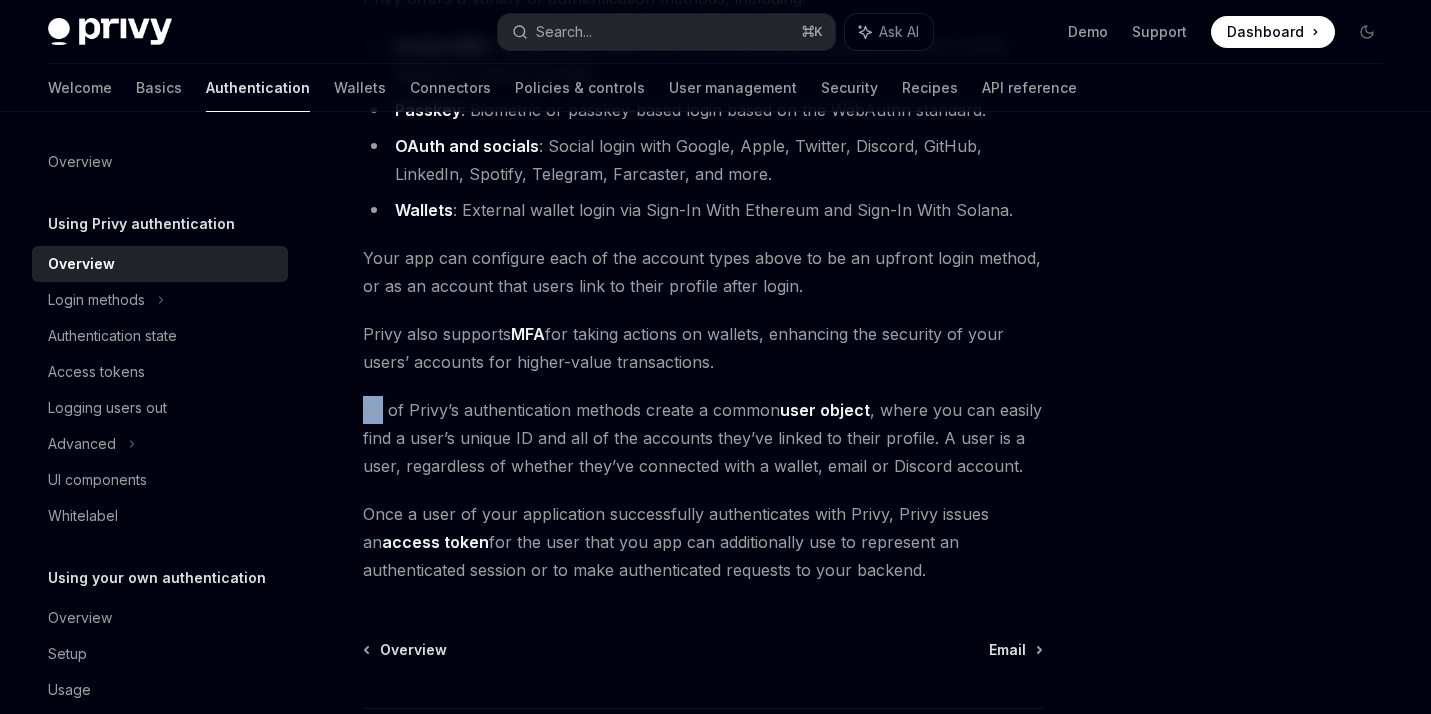 click on "All of Privy’s authentication methods create a common  user object , where you can easily find a user’s unique ID and all of the accounts they’ve linked to their profile. A user is a user, regardless of whether they’ve connected with a wallet, email or Discord account." at bounding box center (703, 438) 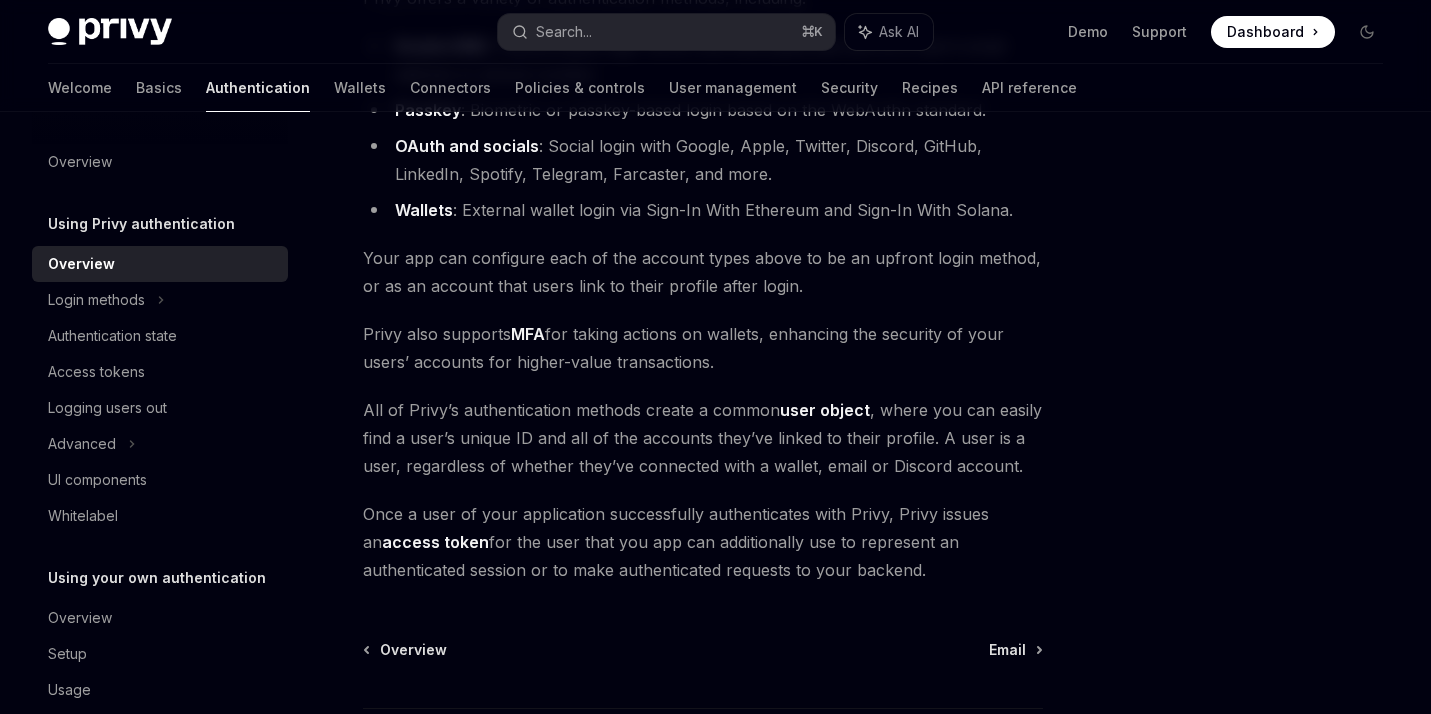 click on "All of Privy’s authentication methods create a common  user object , where you can easily find a user’s unique ID and all of the accounts they’ve linked to their profile. A user is a user, regardless of whether they’ve connected with a wallet, email or Discord account." at bounding box center (703, 438) 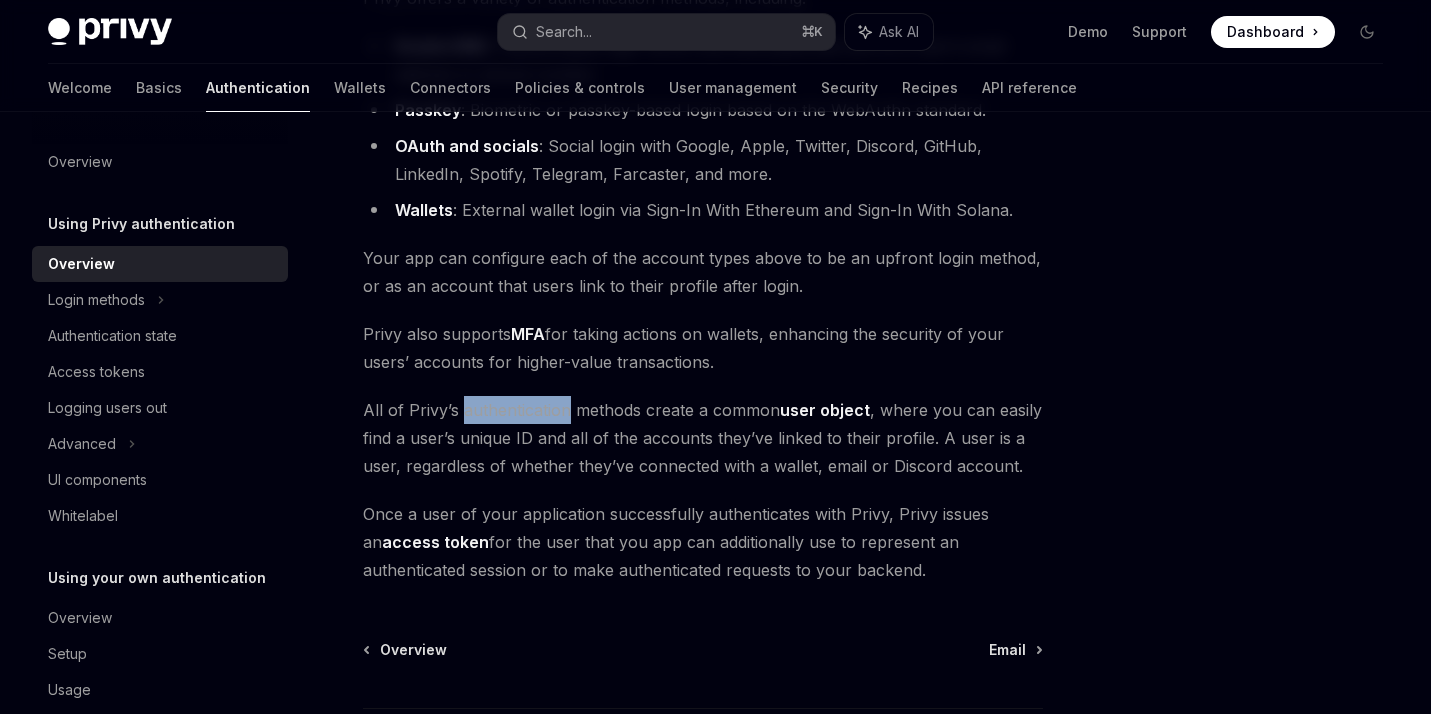 click on "All of Privy’s authentication methods create a common  user object , where you can easily find a user’s unique ID and all of the accounts they’ve linked to their profile. A user is a user, regardless of whether they’ve connected with a wallet, email or Discord account." at bounding box center [703, 438] 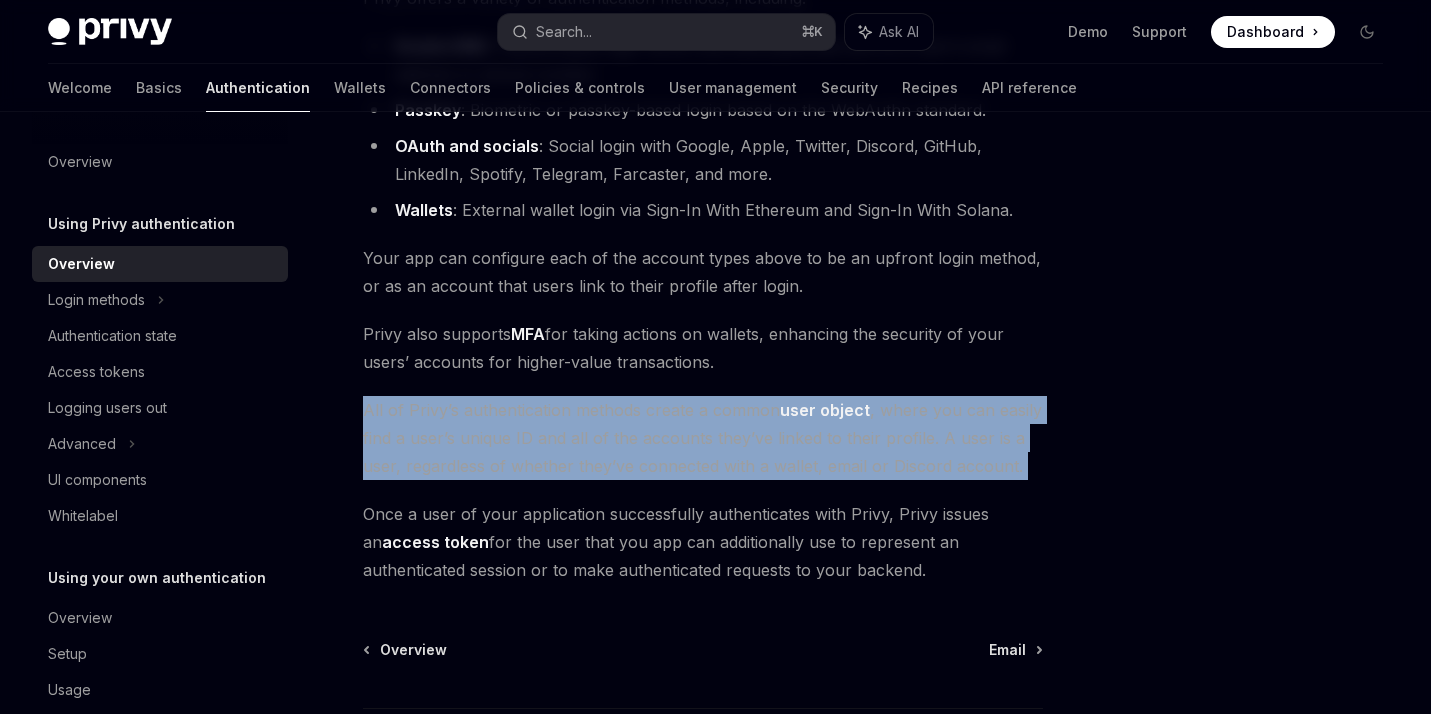 click on "All of Privy’s authentication methods create a common  user object , where you can easily find a user’s unique ID and all of the accounts they’ve linked to their profile. A user is a user, regardless of whether they’ve connected with a wallet, email or Discord account." at bounding box center [703, 438] 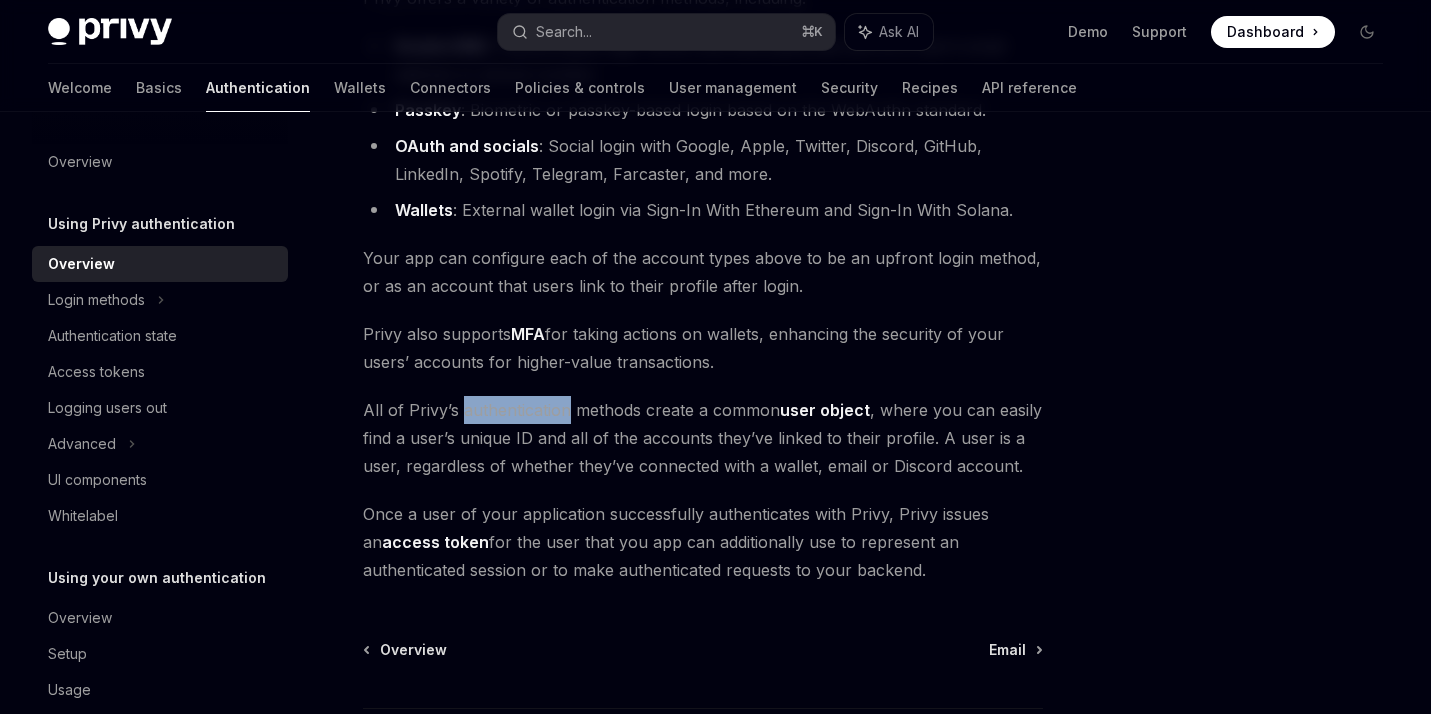 click on "All of Privy’s authentication methods create a common  user object , where you can easily find a user’s unique ID and all of the accounts they’ve linked to their profile. A user is a user, regardless of whether they’ve connected with a wallet, email or Discord account." at bounding box center (703, 438) 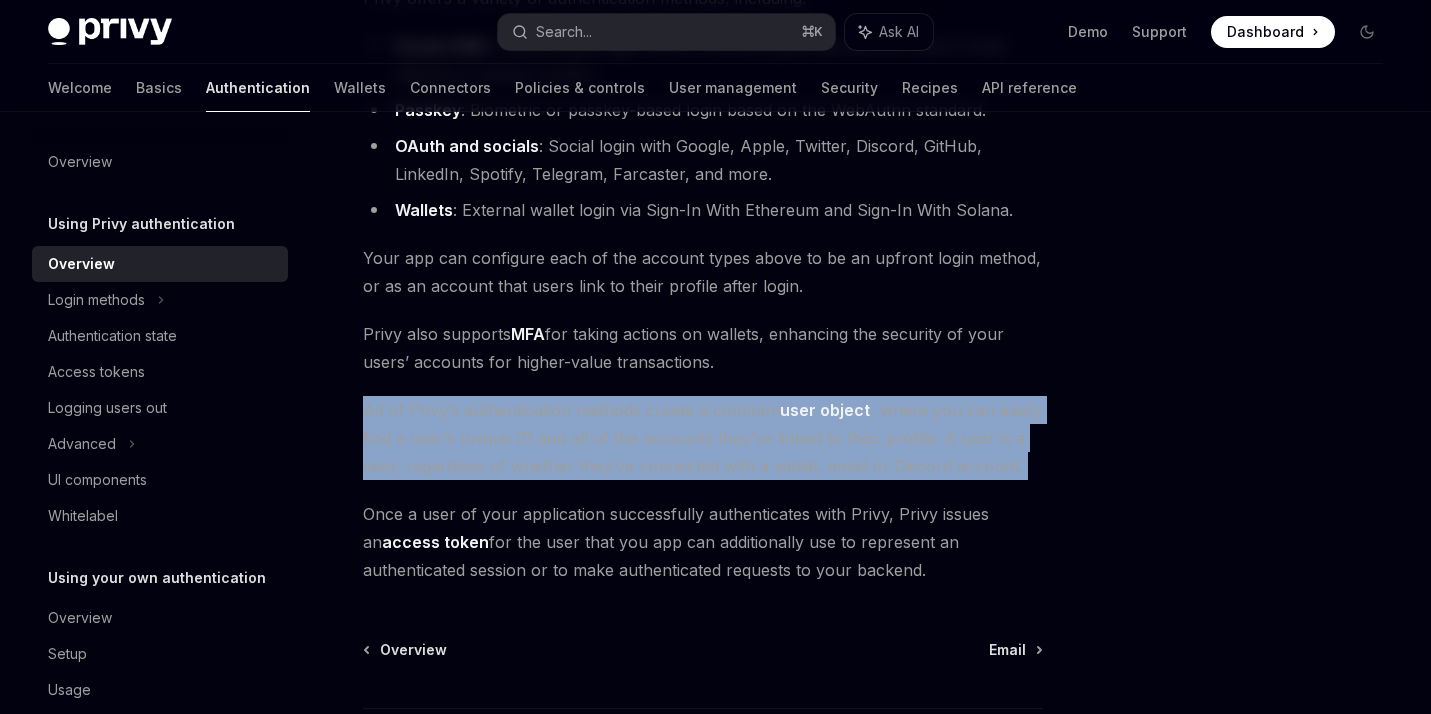 scroll, scrollTop: 334, scrollLeft: 0, axis: vertical 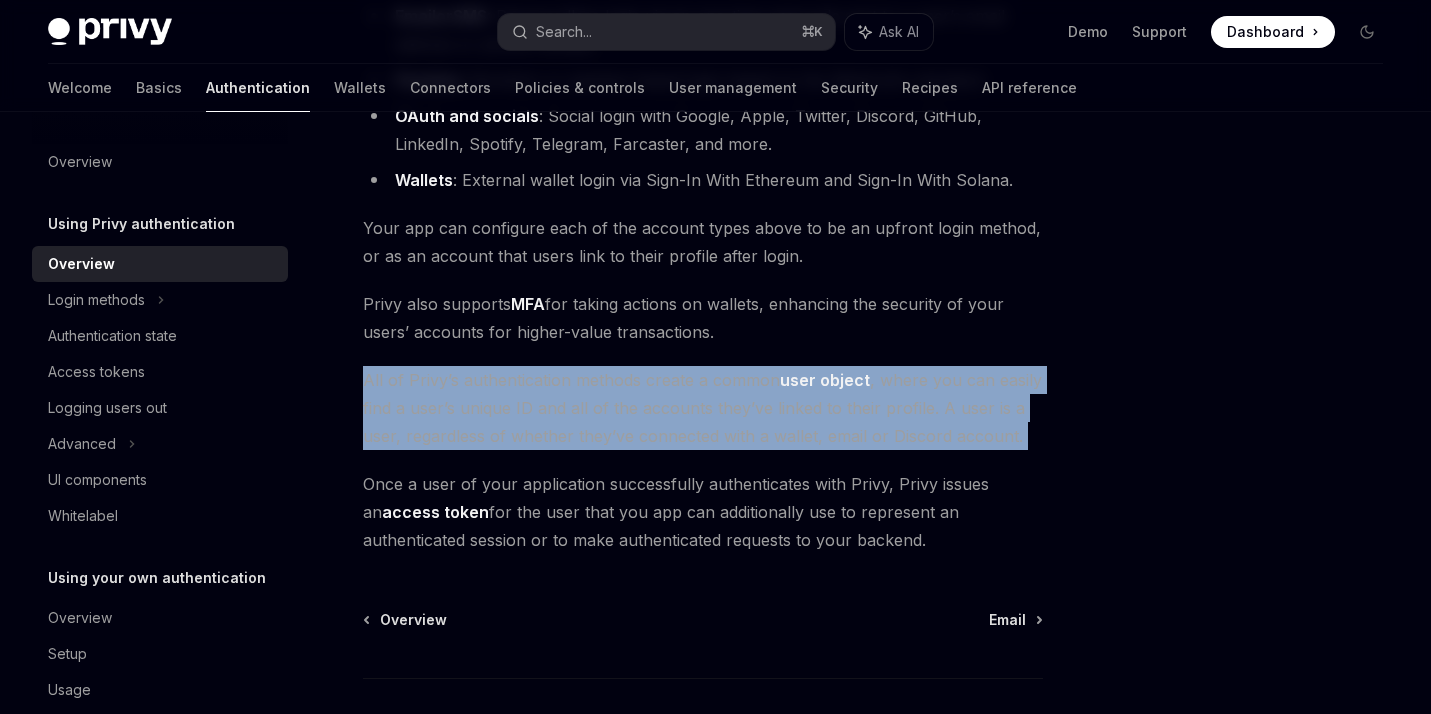 click on "Once a user of your application successfully authenticates with Privy, Privy issues an  access token  for the user that you app can additionally use to represent an authenticated session or to make authenticated requests to your backend." at bounding box center (703, 512) 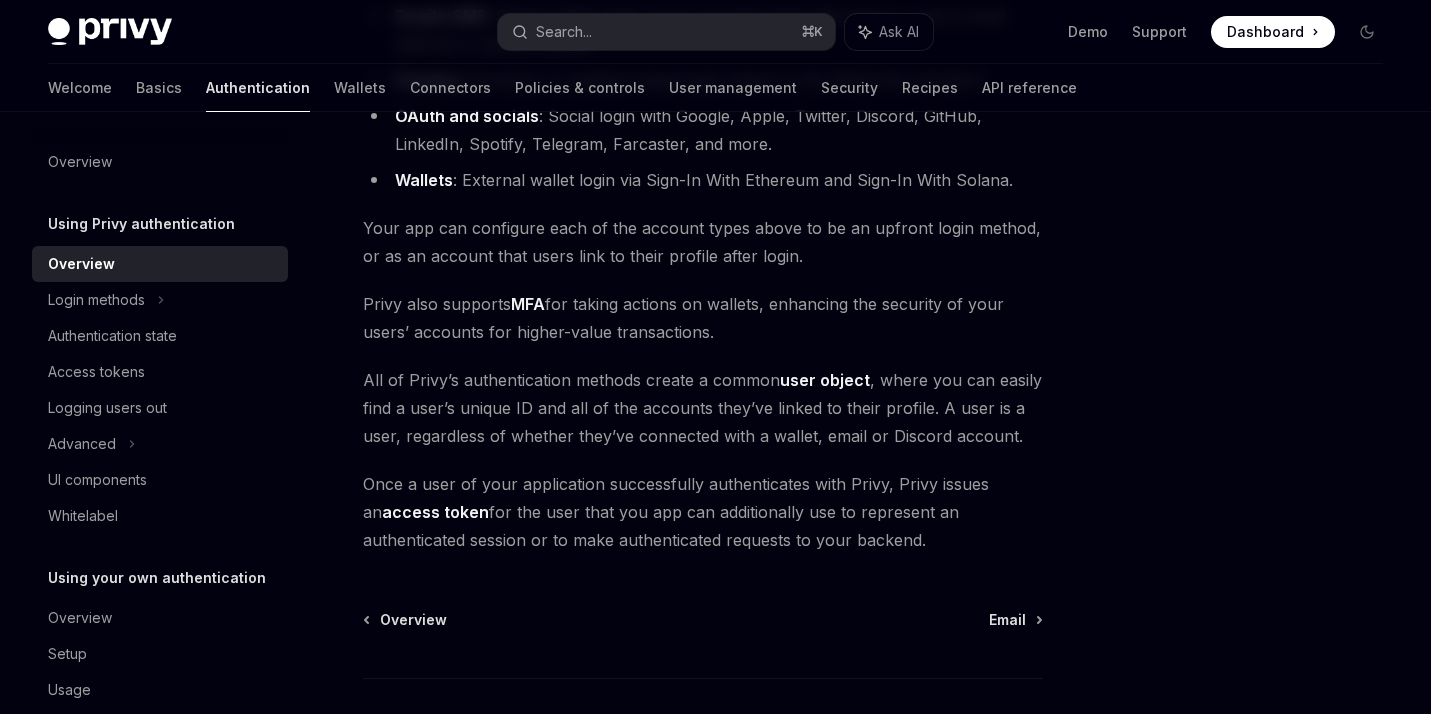 click on "Once a user of your application successfully authenticates with Privy, Privy issues an  access token  for the user that you app can additionally use to represent an authenticated session or to make authenticated requests to your backend." at bounding box center (703, 512) 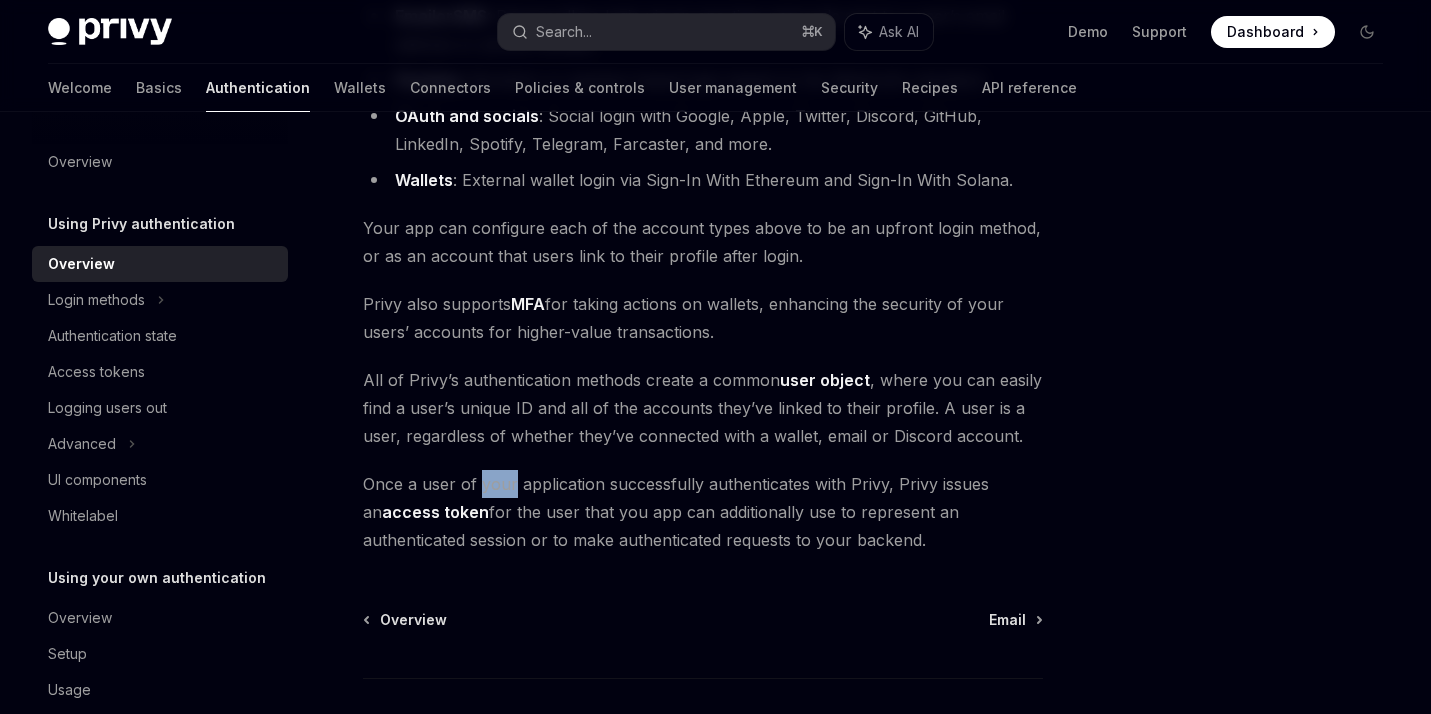 click on "Once a user of your application successfully authenticates with Privy, Privy issues an  access token  for the user that you app can additionally use to represent an authenticated session or to make authenticated requests to your backend." at bounding box center [703, 512] 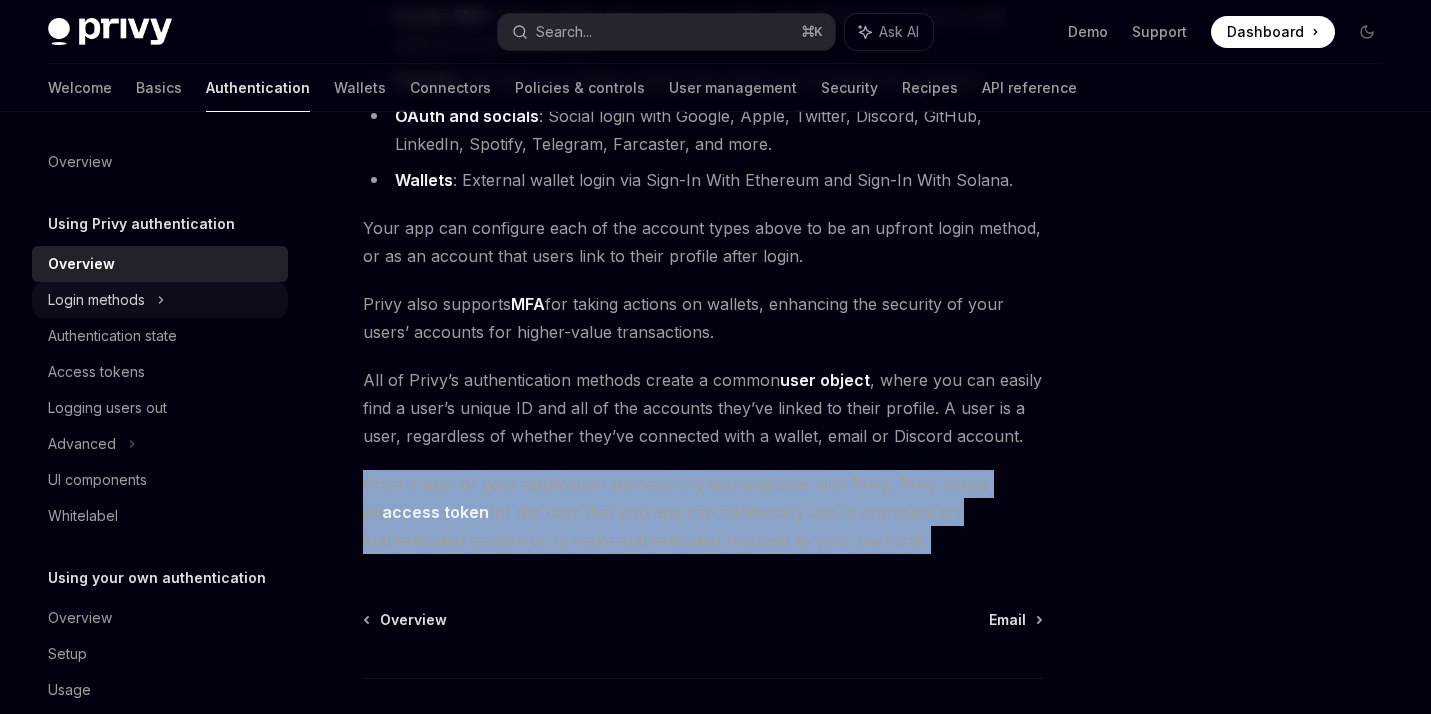 click on "Login methods" at bounding box center [160, 300] 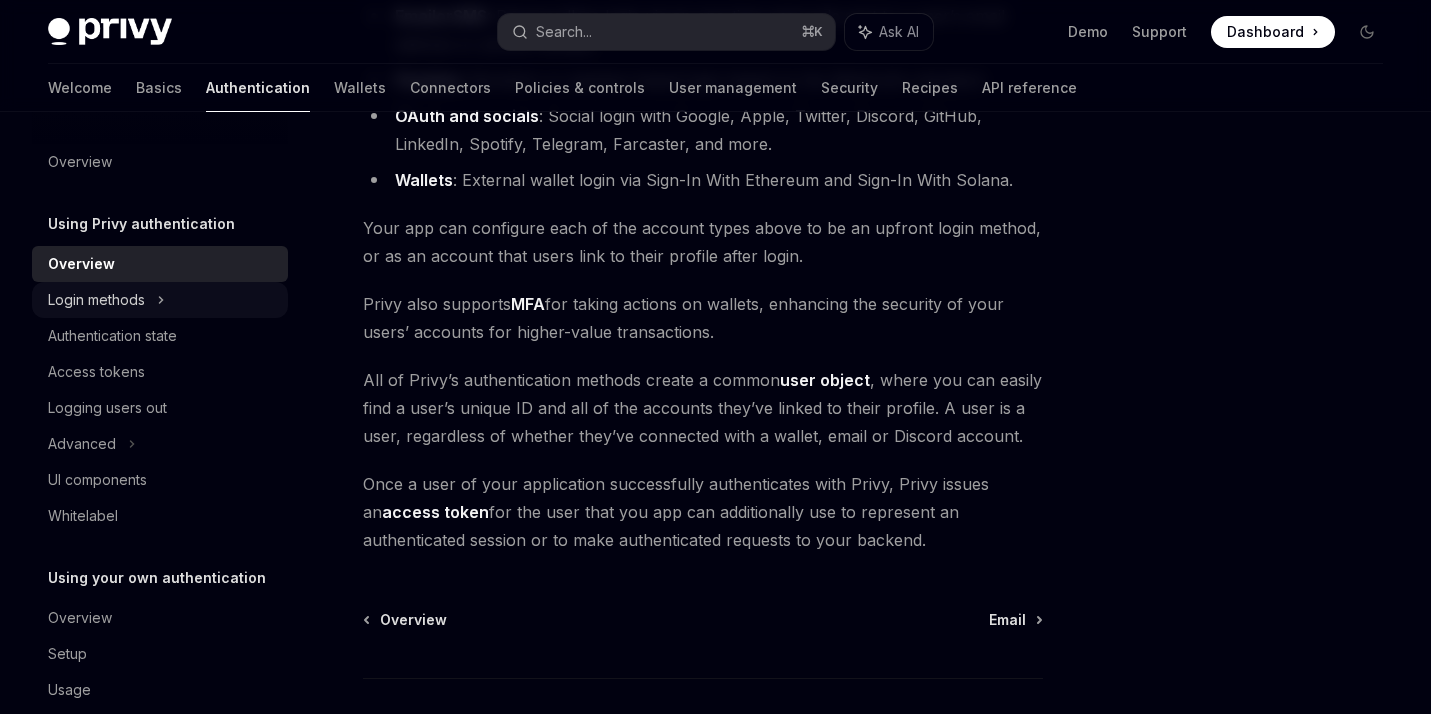 type on "*" 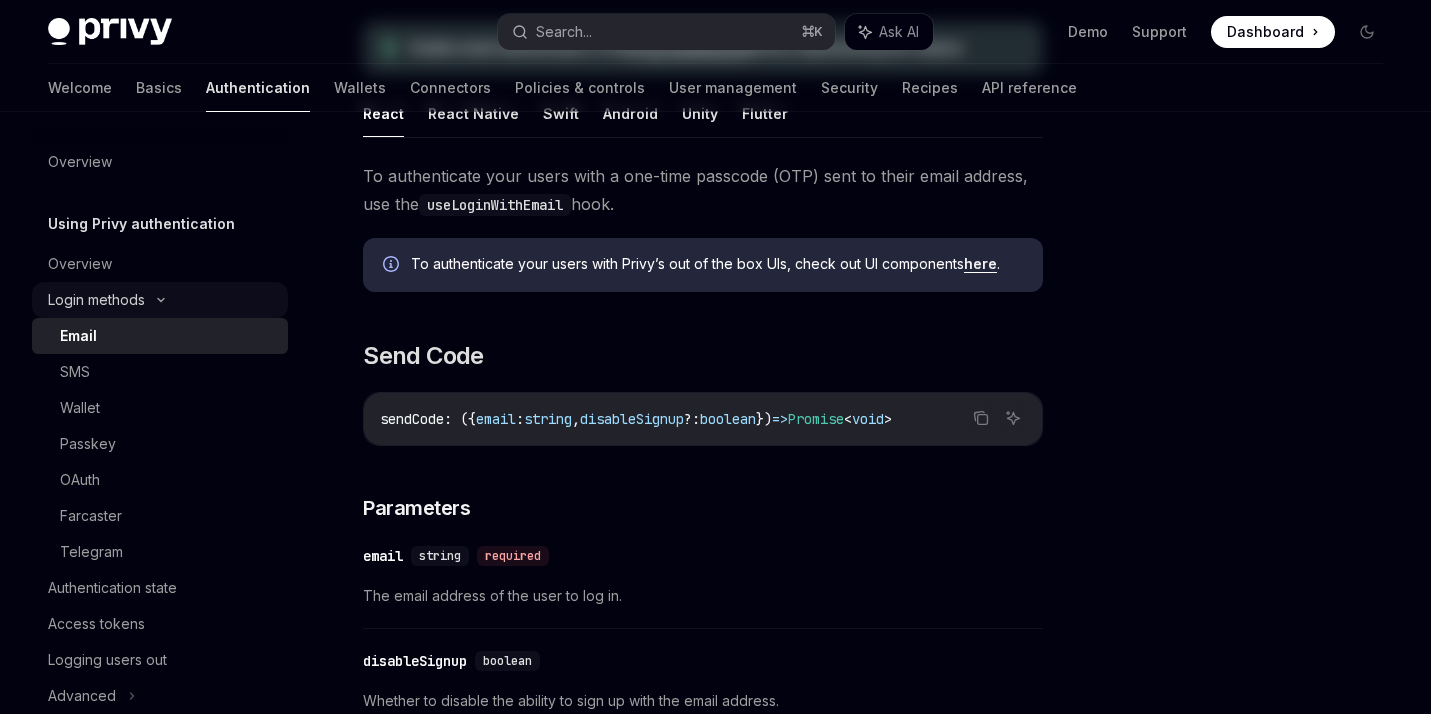 scroll, scrollTop: 0, scrollLeft: 0, axis: both 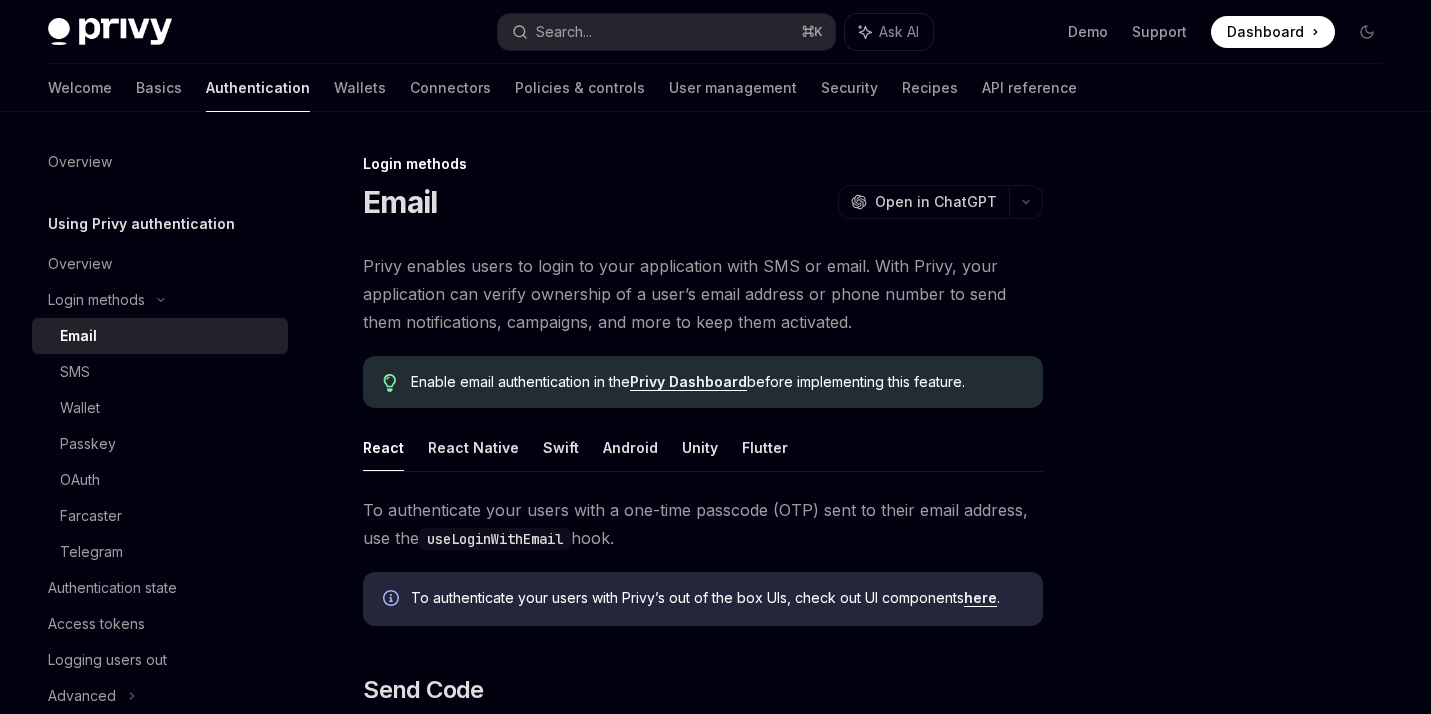 click on "Privy enables users to login to your application with SMS or email. With Privy, your application can verify ownership of a user’s email address or phone number to send them notifications, campaigns, and more to keep them activated." at bounding box center [703, 294] 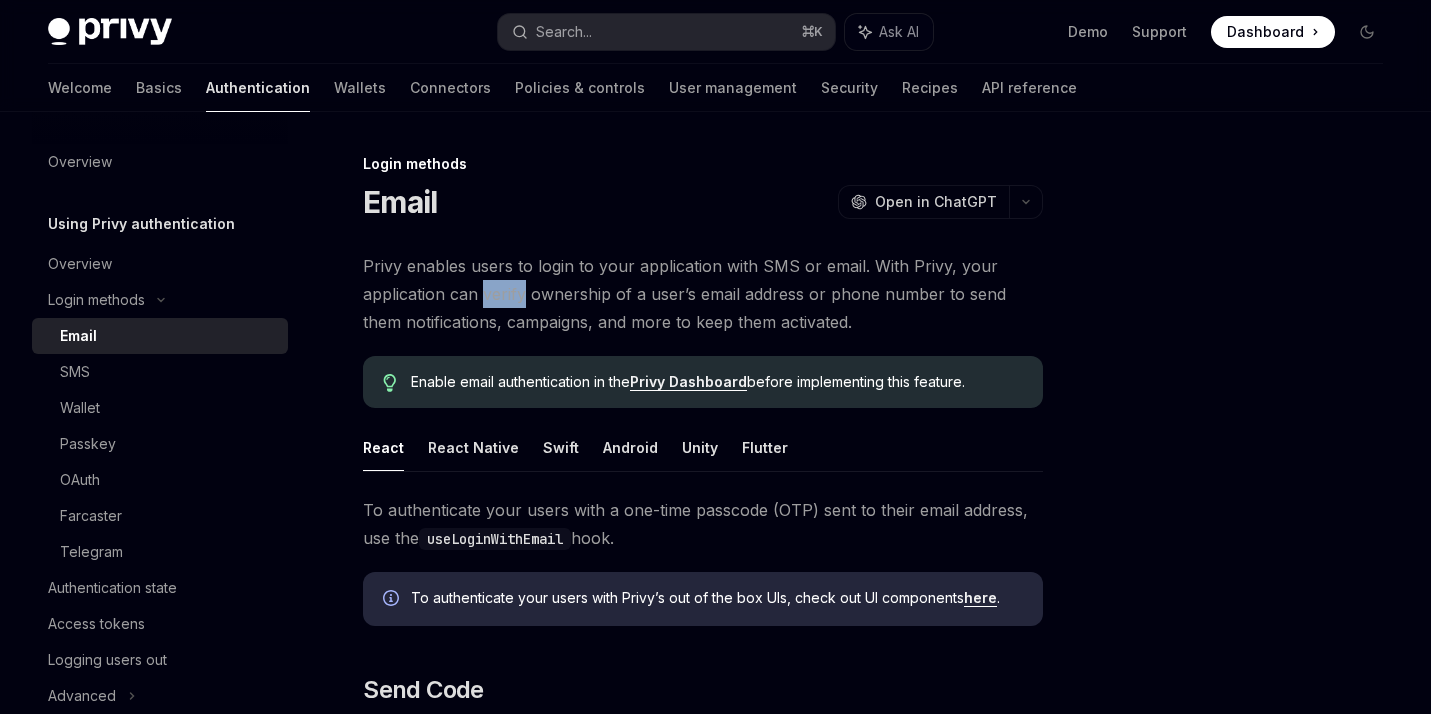 click on "Privy enables users to login to your application with SMS or email. With Privy, your application can verify ownership of a user’s email address or phone number to send them notifications, campaigns, and more to keep them activated." at bounding box center (703, 294) 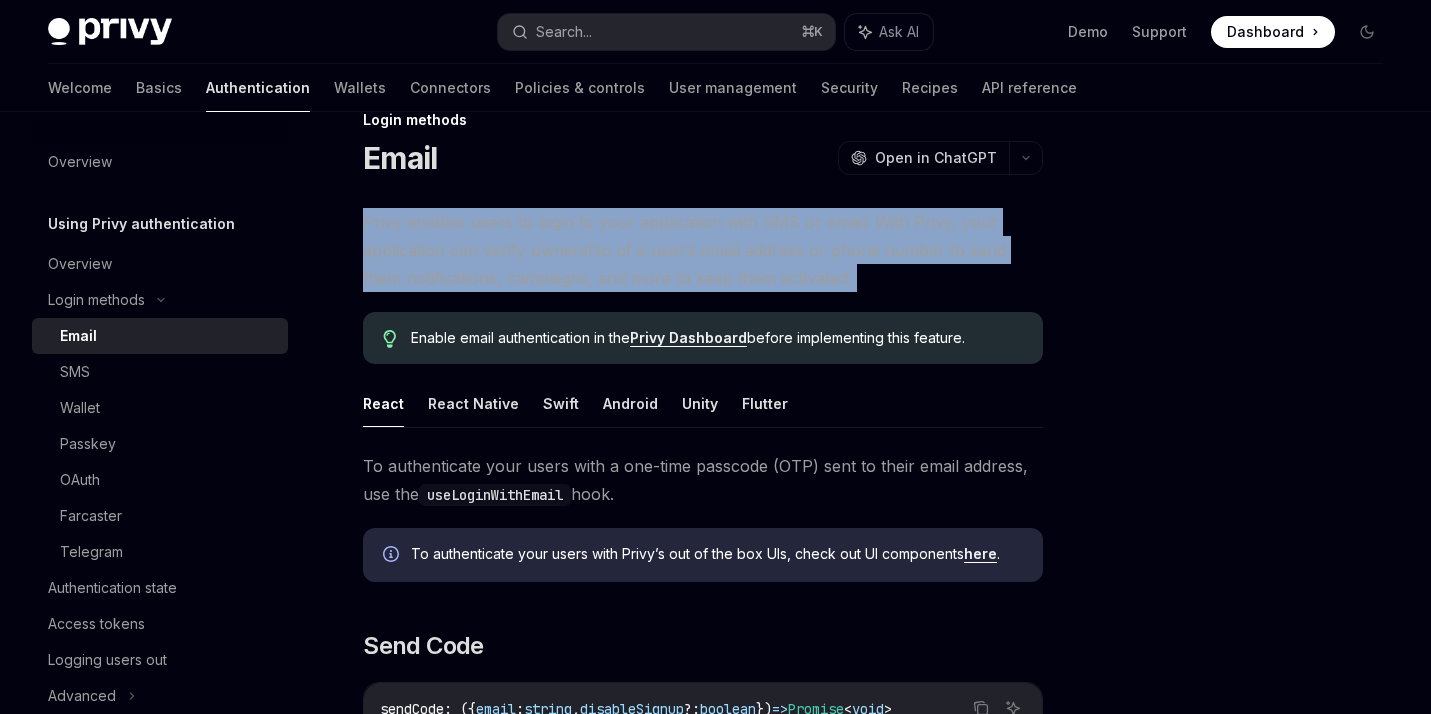 scroll, scrollTop: 48, scrollLeft: 0, axis: vertical 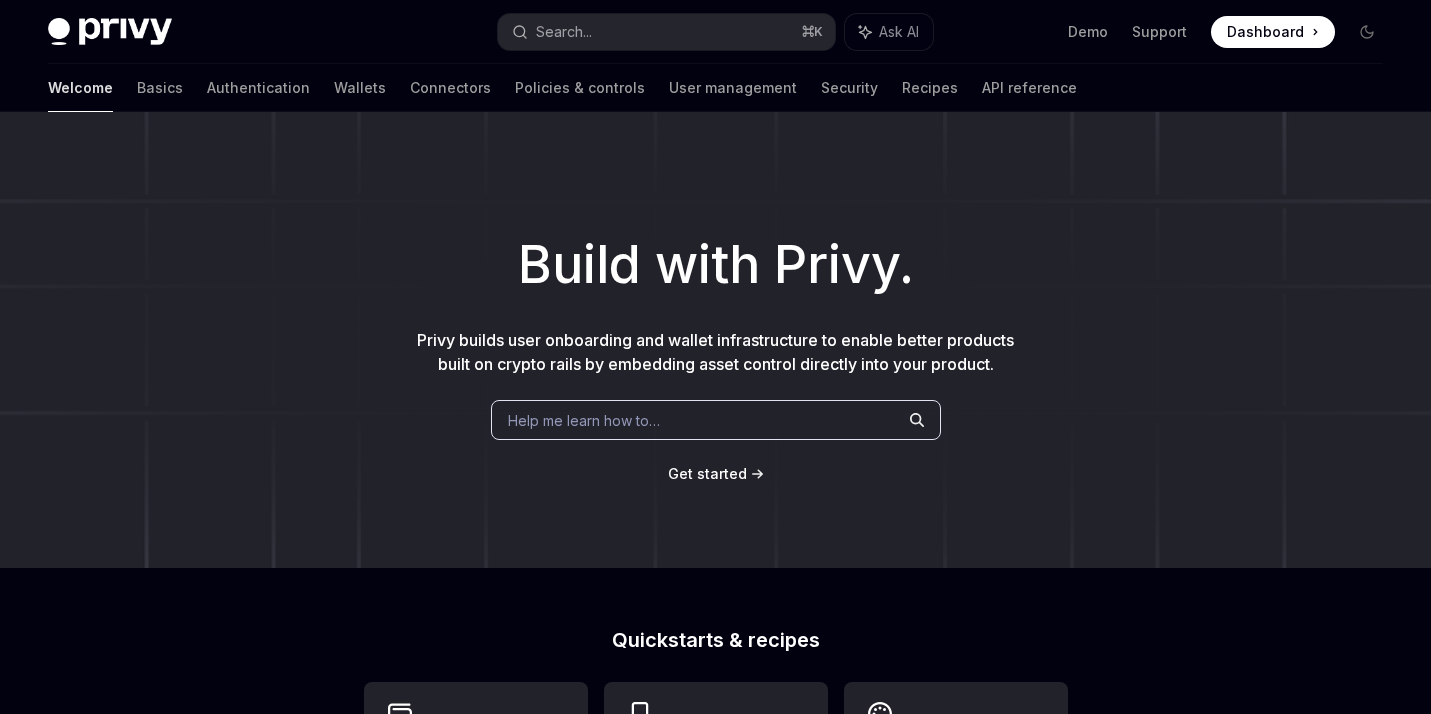 click on "Dashboard" at bounding box center [1265, 32] 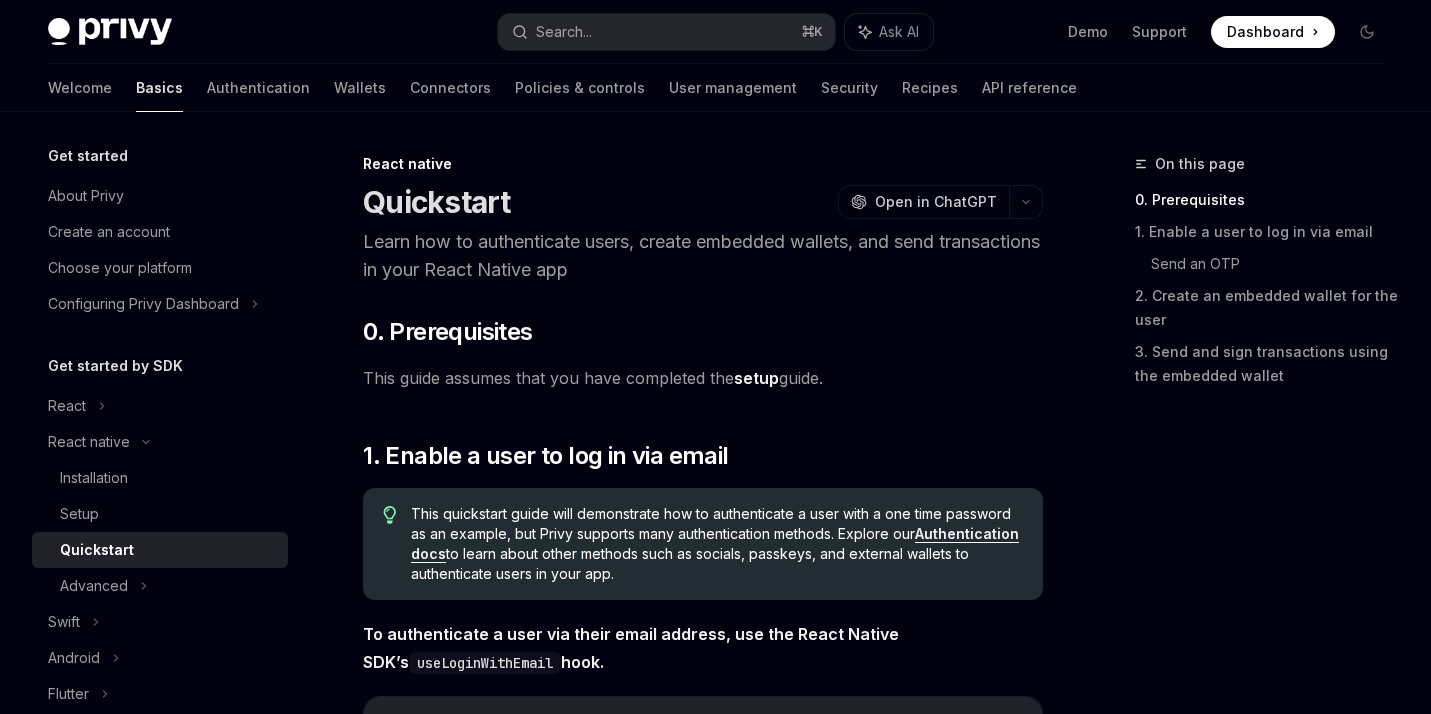 scroll, scrollTop: 0, scrollLeft: 0, axis: both 